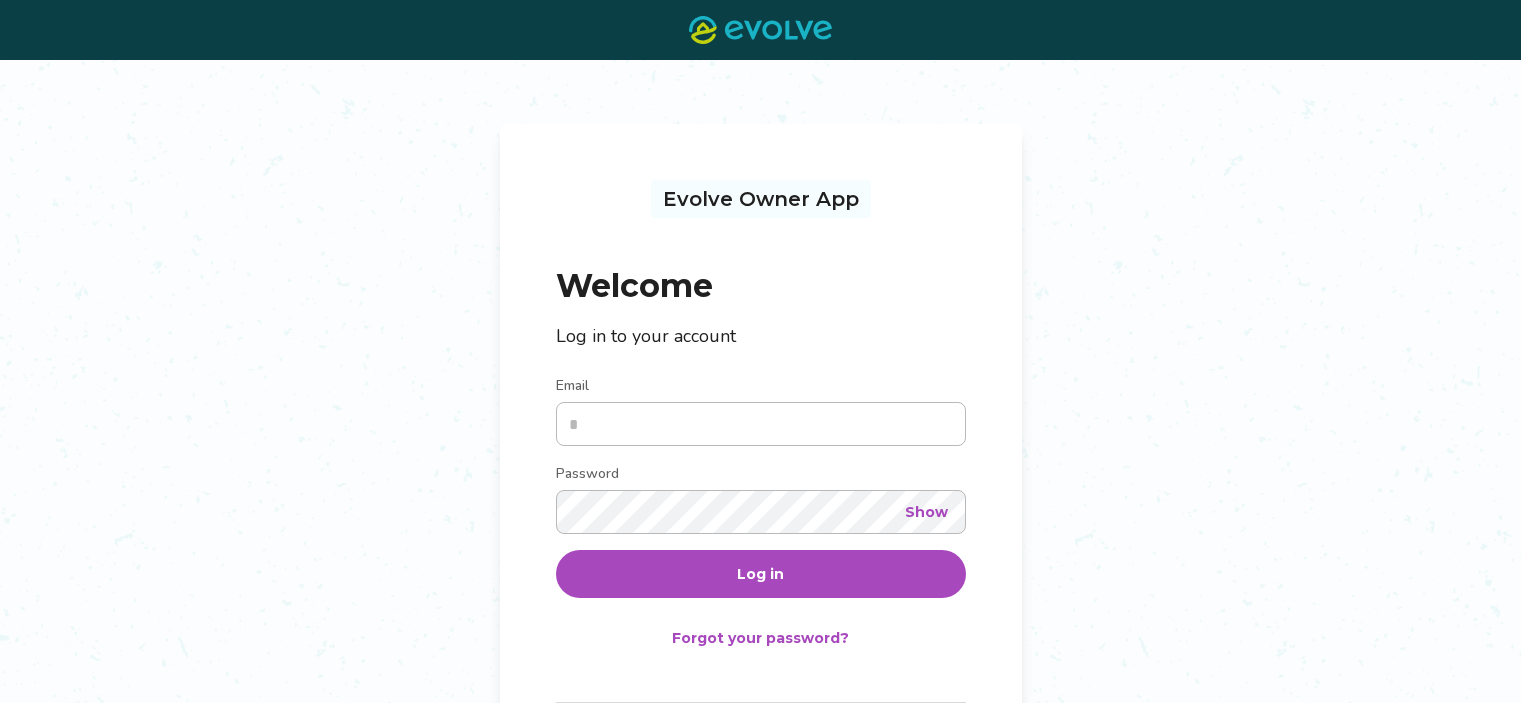 scroll, scrollTop: 0, scrollLeft: 0, axis: both 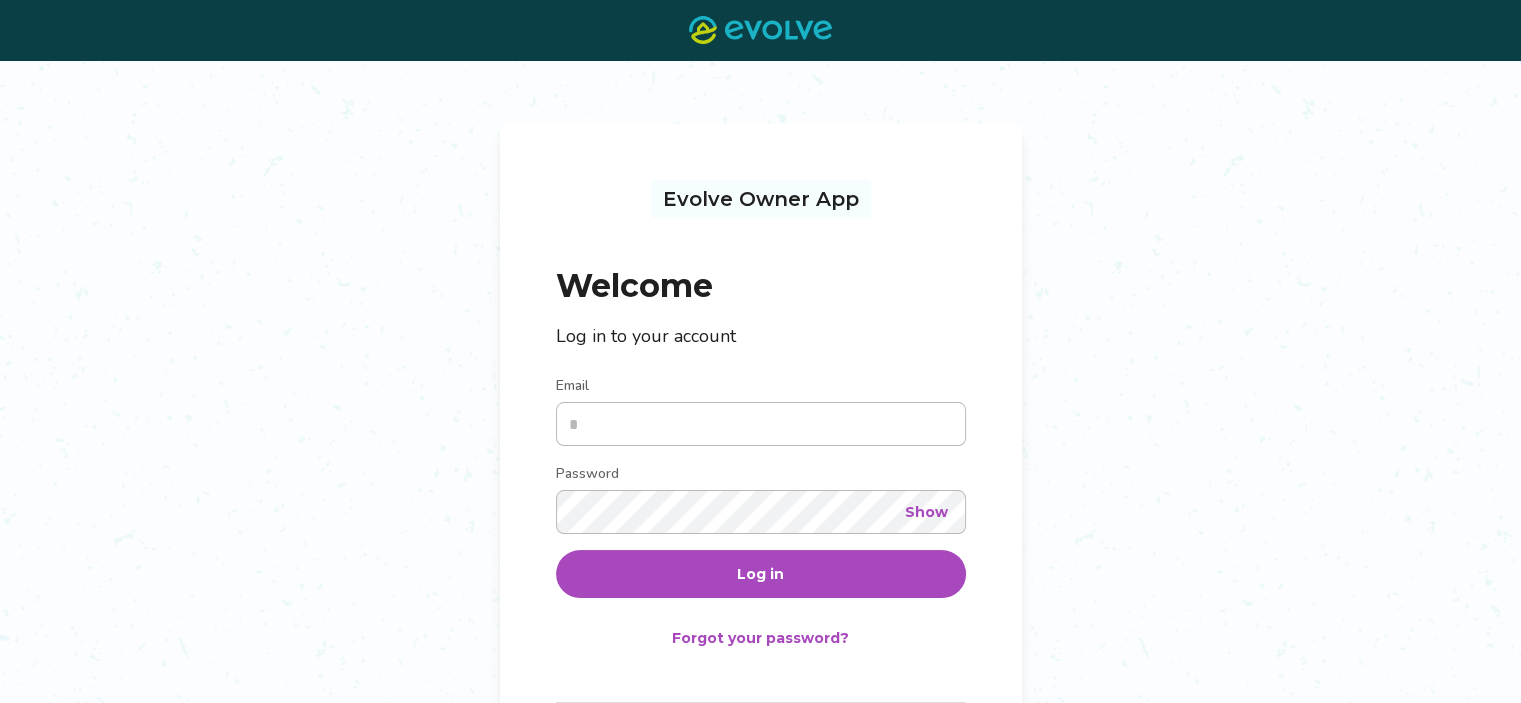 type on "**********" 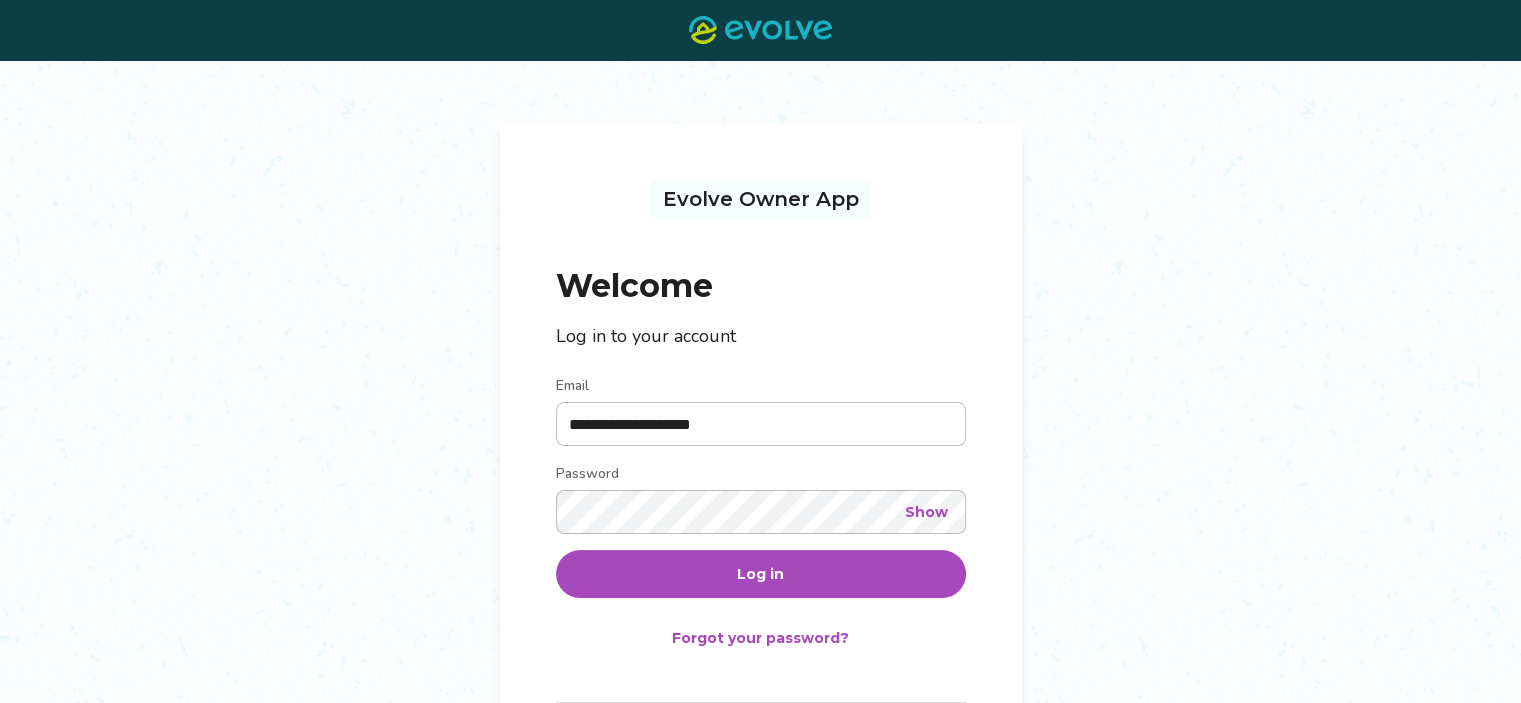 click on "Log in" at bounding box center [760, 574] 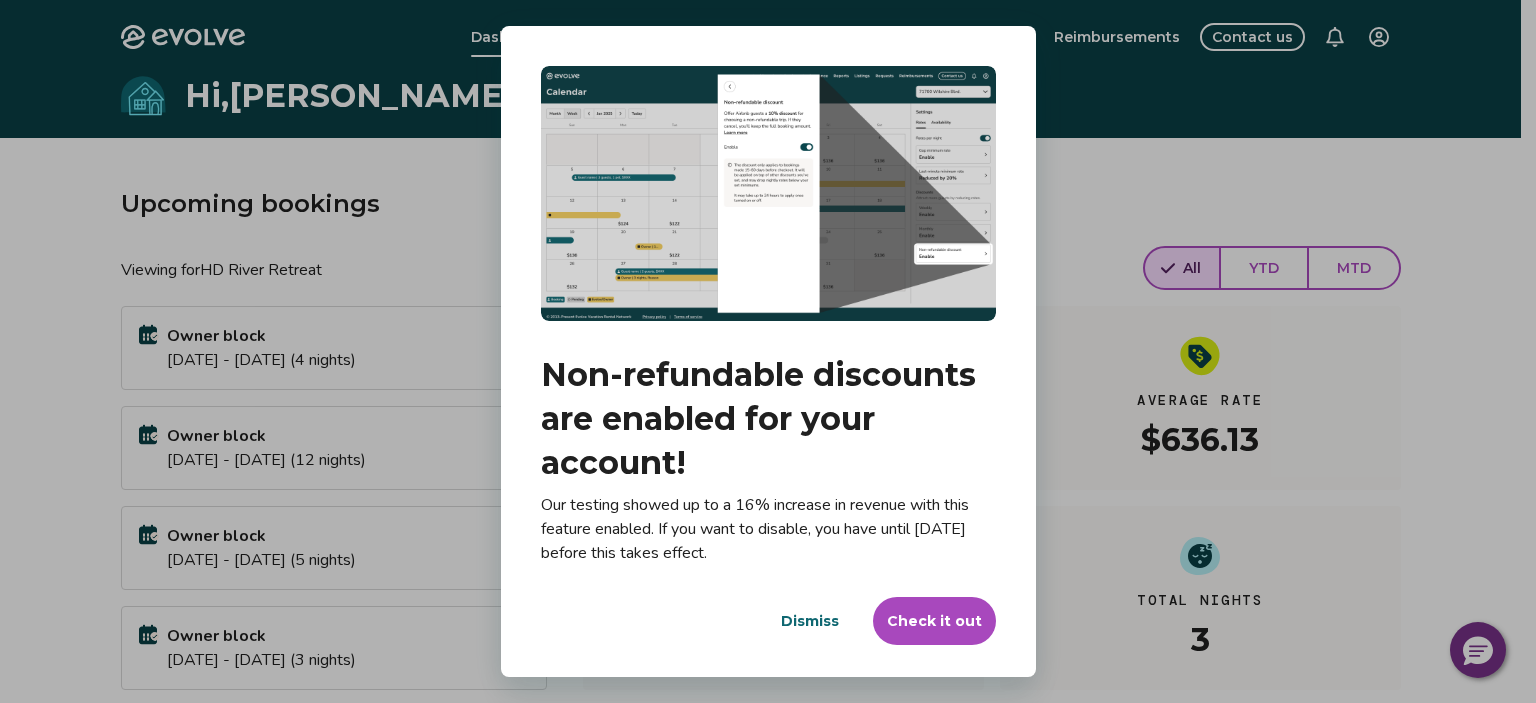 click on "Check it out" at bounding box center (934, 621) 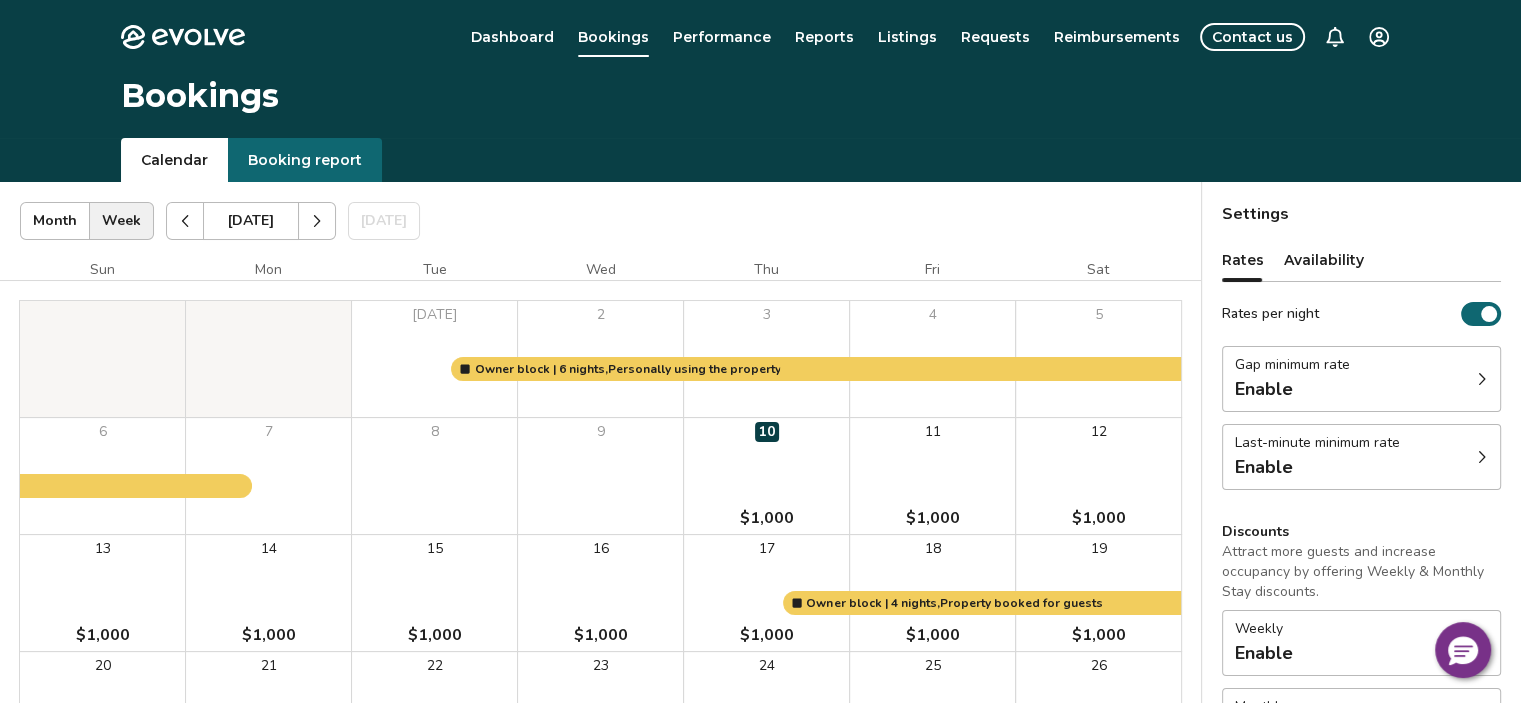 click 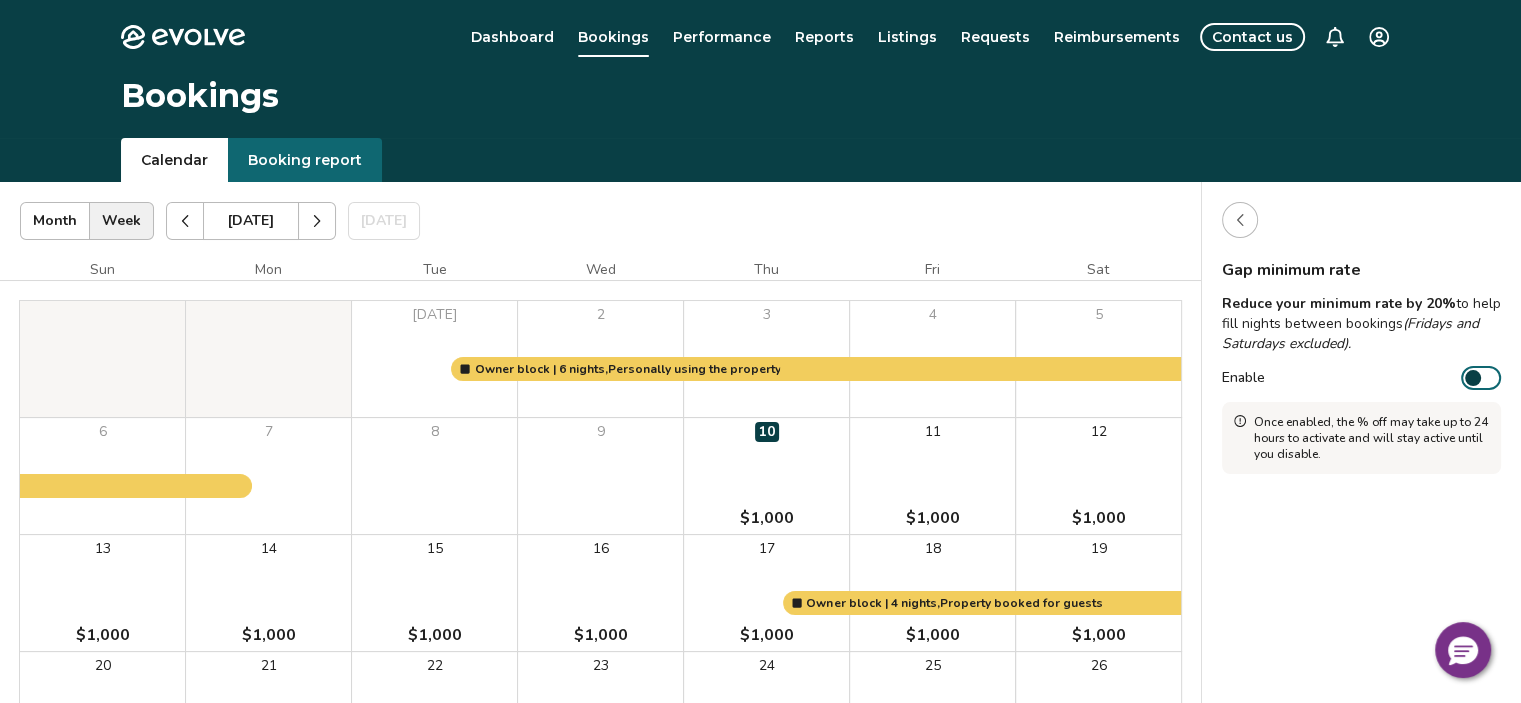 drag, startPoint x: 1469, startPoint y: 376, endPoint x: 1504, endPoint y: 379, distance: 35.128338 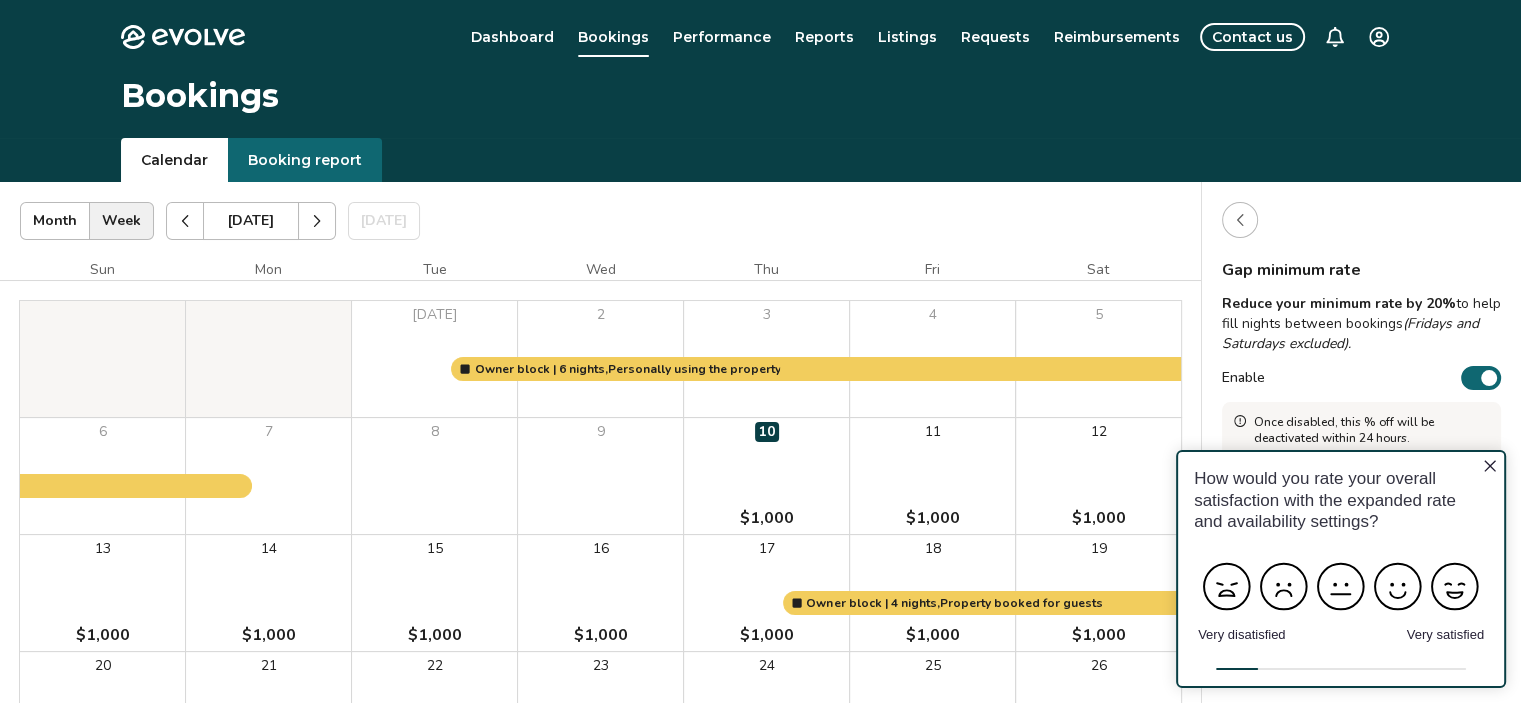 scroll, scrollTop: 0, scrollLeft: 0, axis: both 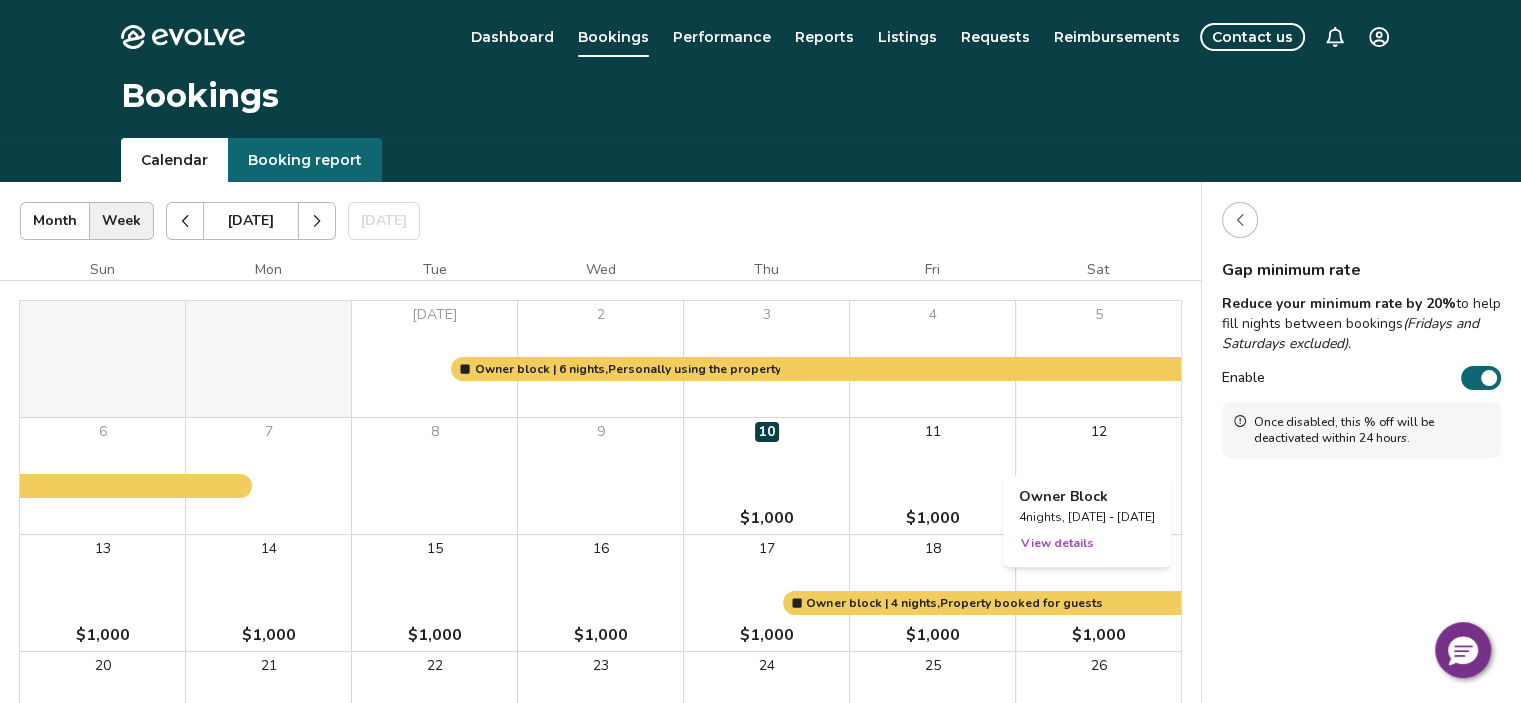 click at bounding box center (1098, 593) 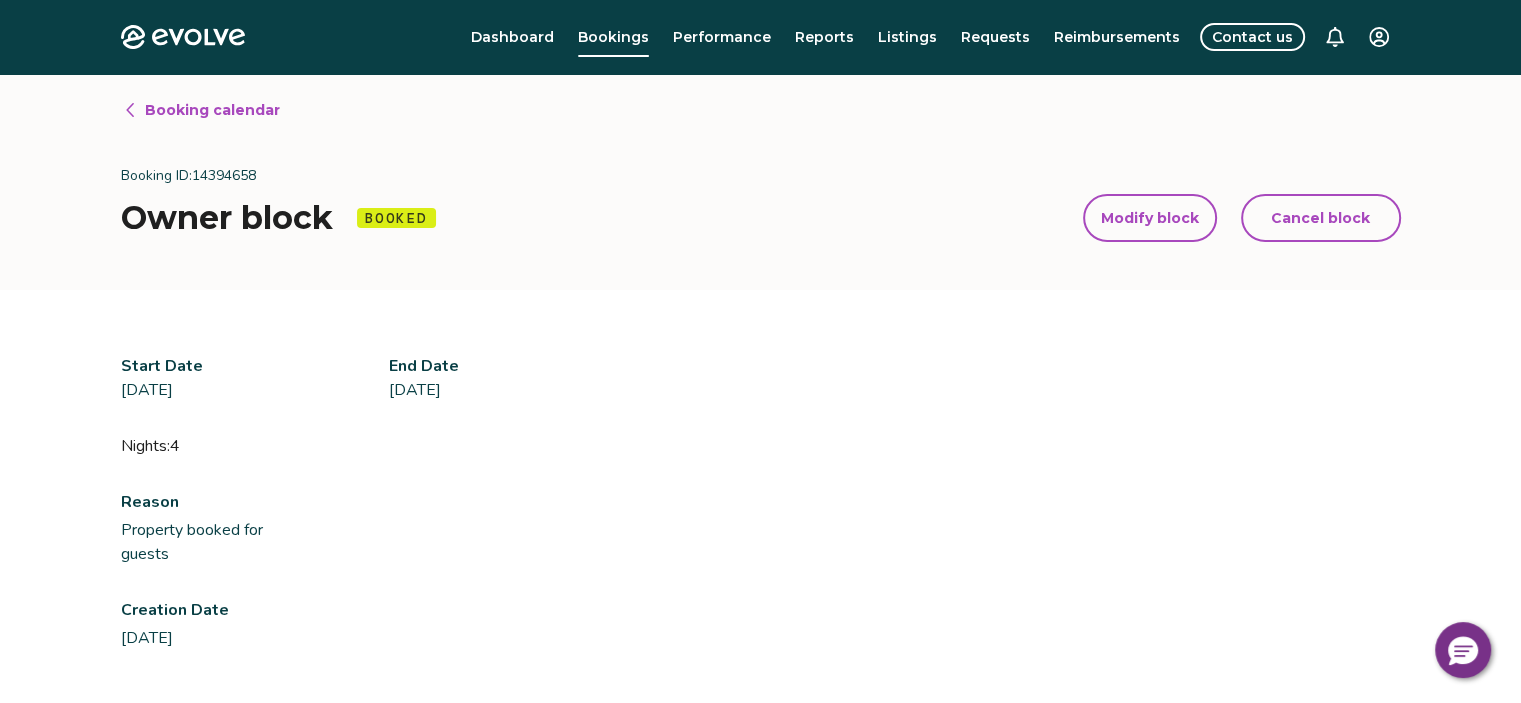 click on "Contact us" at bounding box center (1252, 37) 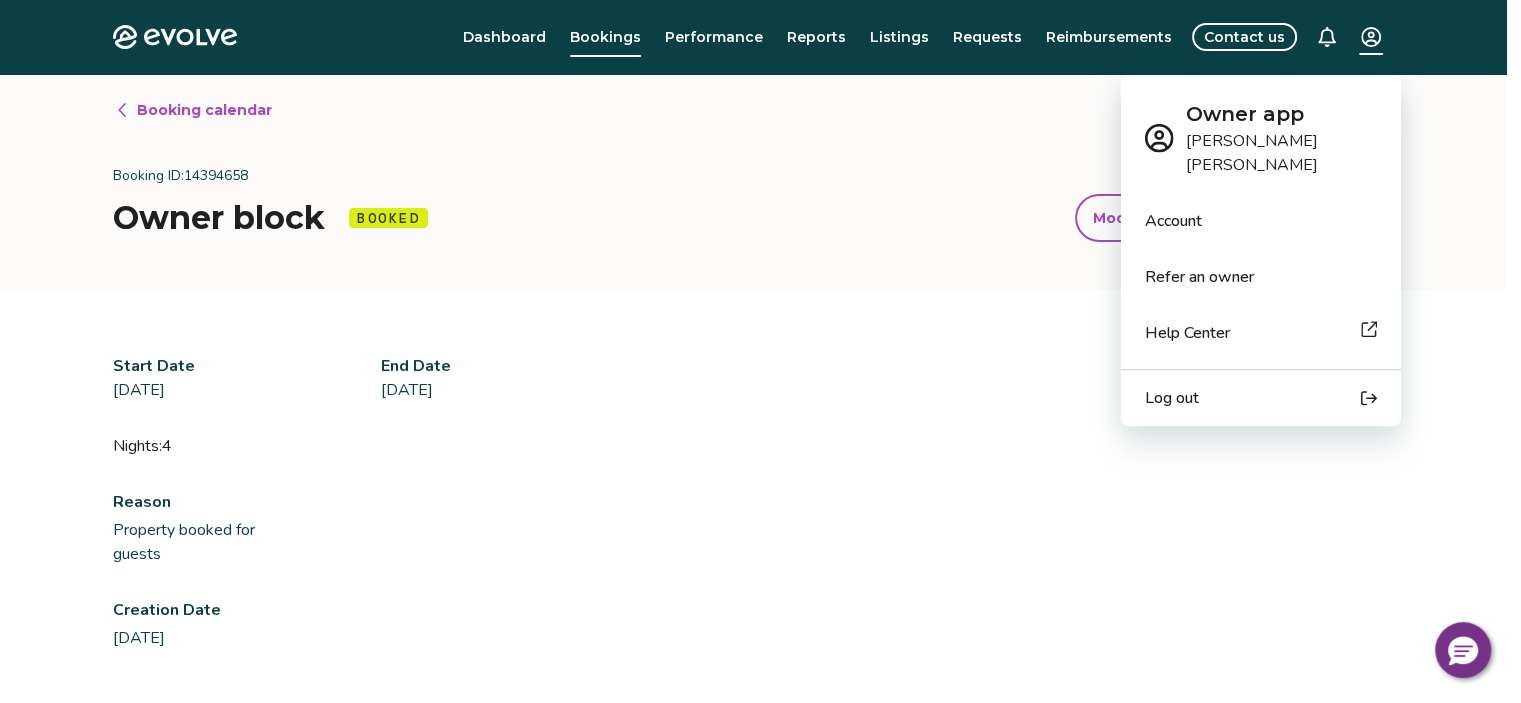 click on "Evolve Dashboard Bookings Performance Reports Listings Requests Reimbursements Contact us Booking calendar Booking ID:  14394658 Owner block Booked Modify block Cancel block Modify block Cancel block Start Date Thu, Jul 17, 2025 End Date Mon, Jul 21, 2025 Nights:  4 Reason Property booked for guests Creation Date Mar 21, 2025 © 2013-Present Evolve Vacation Rental Network Privacy Policy | Terms of Service
Owner app Debbie   Nobles Account Refer an owner Help Center Log out" at bounding box center (760, 537) 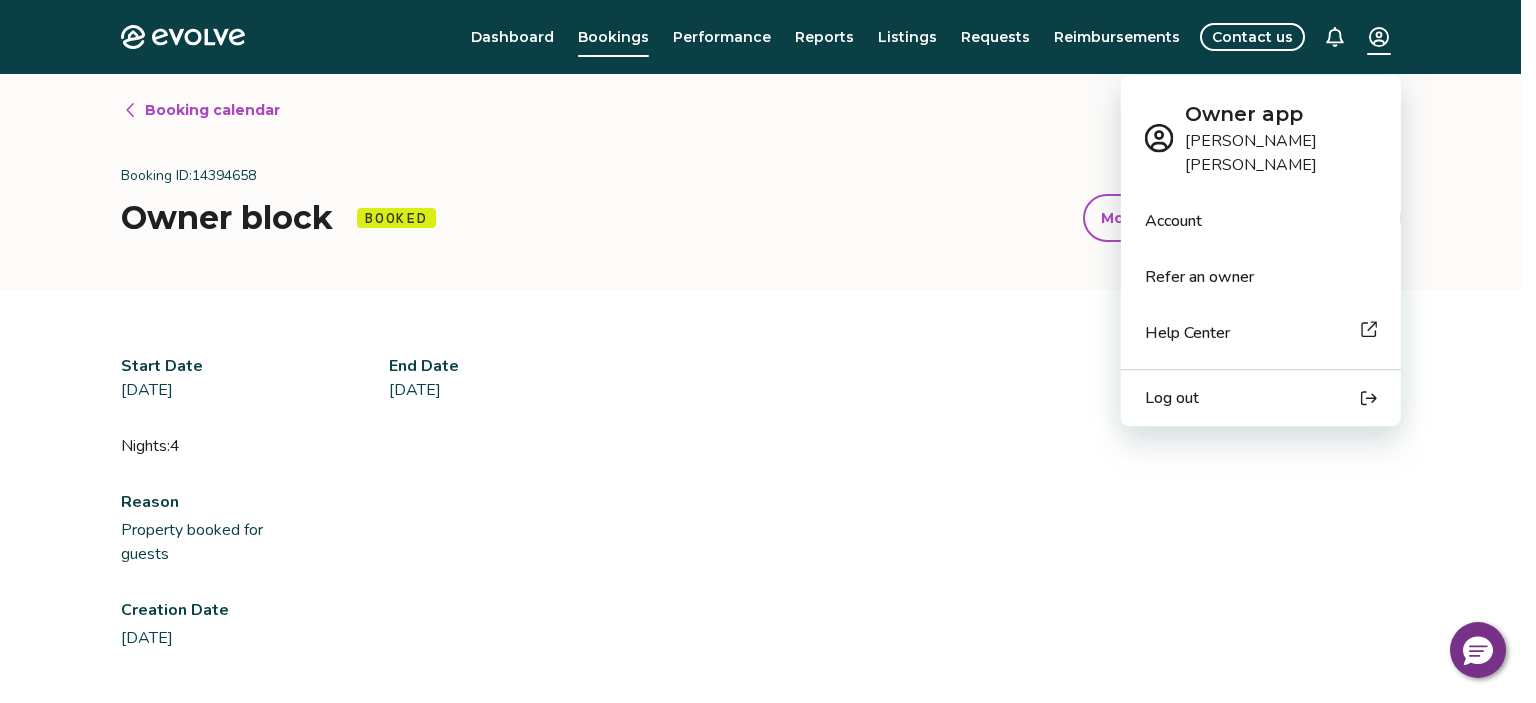 click on "Account" at bounding box center (1173, 221) 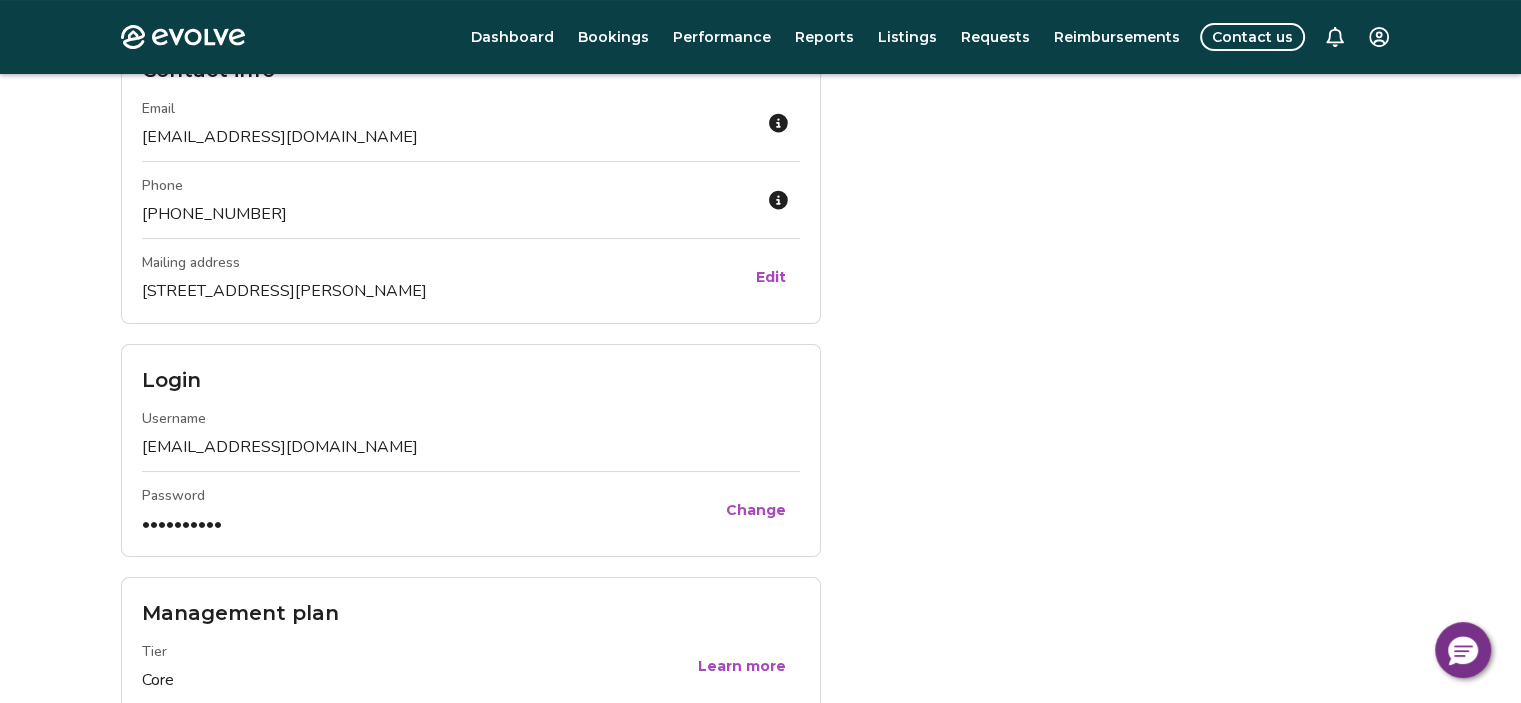 scroll, scrollTop: 291, scrollLeft: 0, axis: vertical 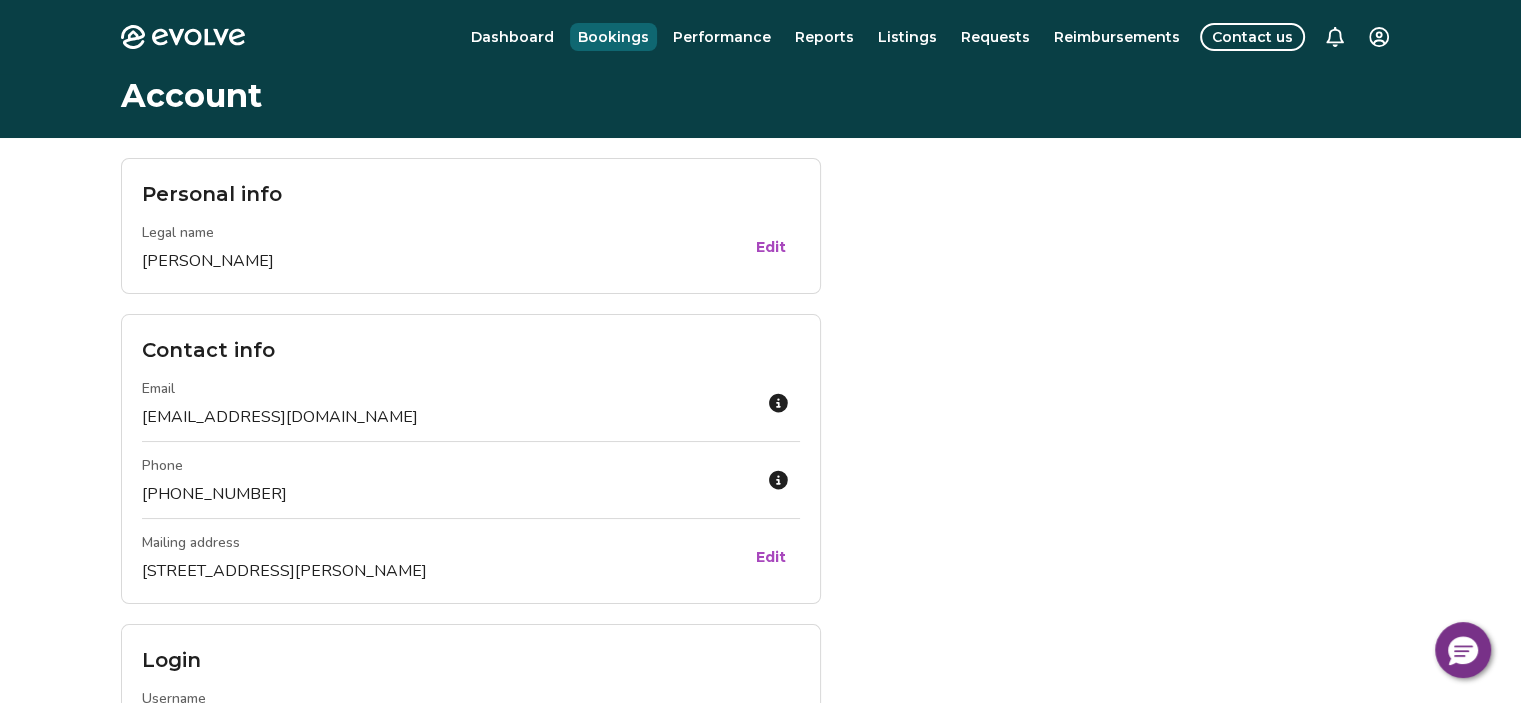 click on "Bookings" at bounding box center (613, 37) 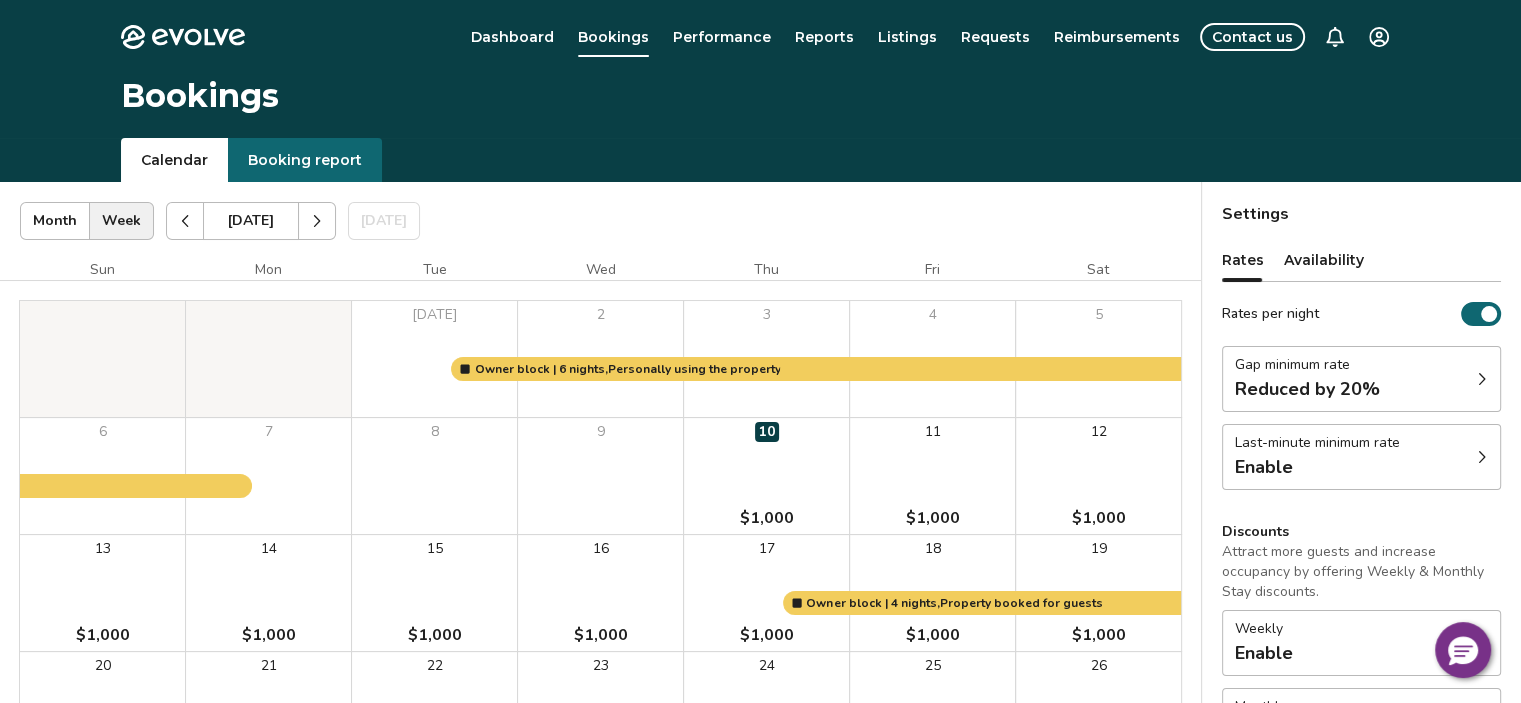 click 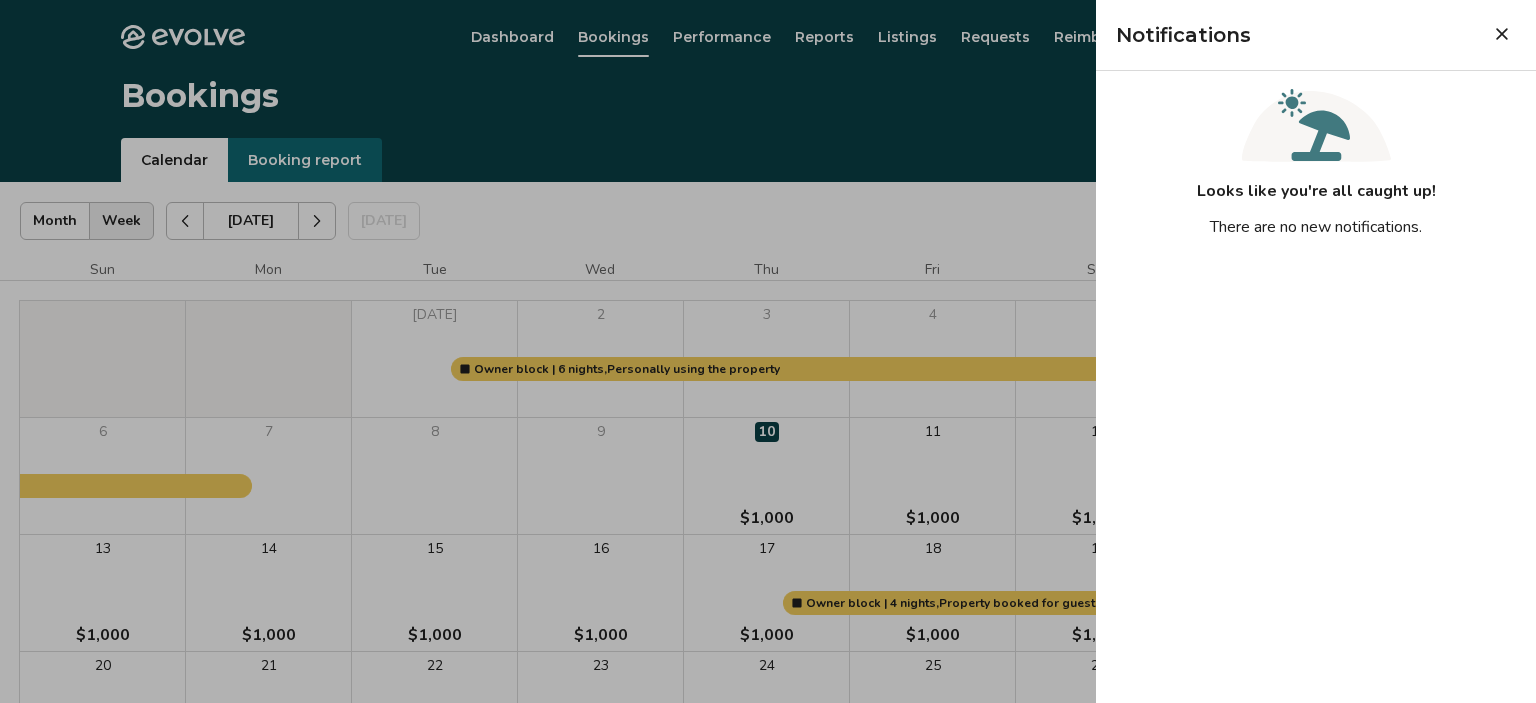 click on "Notifications" at bounding box center [1298, 35] 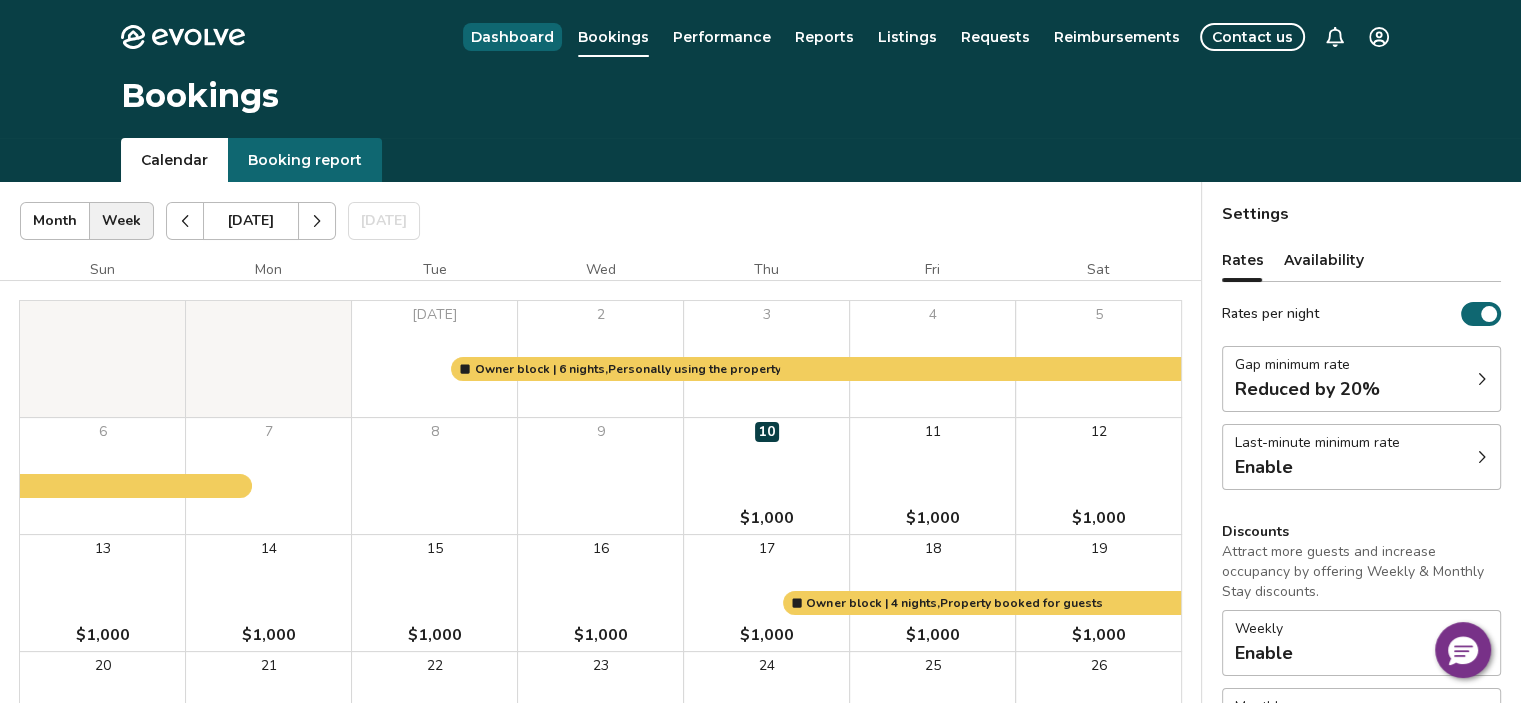 click on "Dashboard" at bounding box center (512, 37) 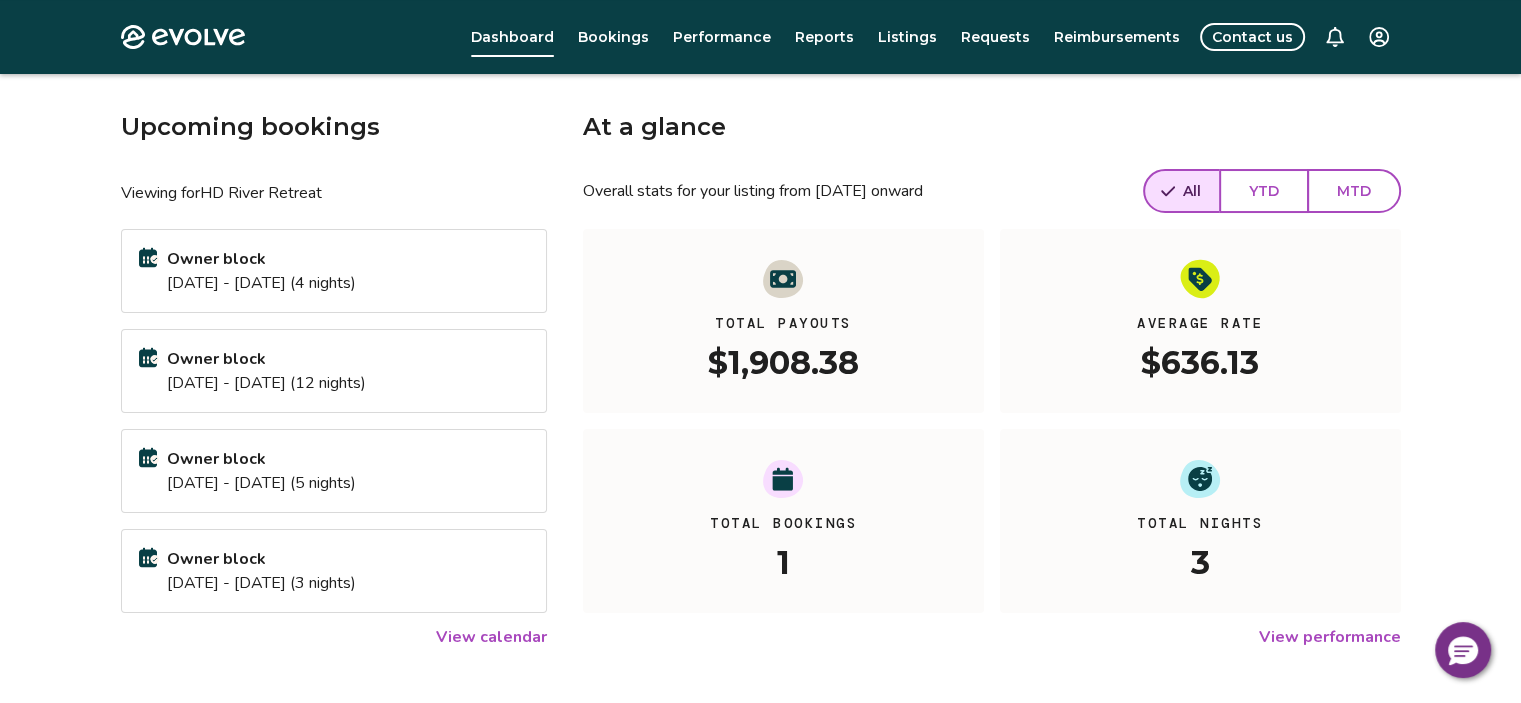 scroll, scrollTop: 200, scrollLeft: 0, axis: vertical 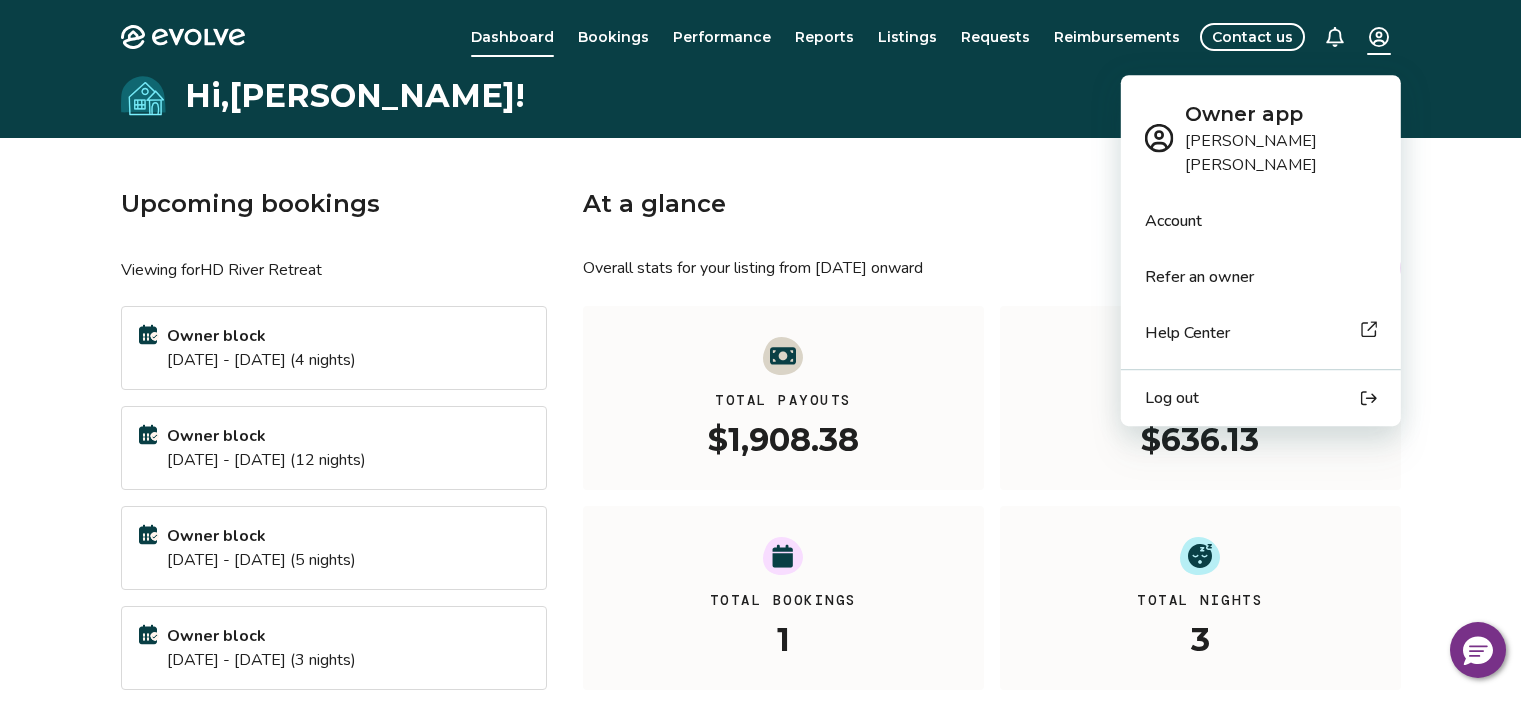 click on "Evolve Dashboard Bookings Performance Reports Listings Requests Reimbursements Contact us Hi,  [PERSON_NAME] ! Upcoming bookings Viewing for  HD River Retreat Owner block [DATE] - [DATE] (4 nights) Owner block [DATE] - [DATE] (12 nights) Owner block [DATE] - [DATE] (5 nights) Owner block [DATE] - [DATE] (3 nights) View calendar At a glance Overall stats for your listing from [DATE] onward All YTD MTD Total Payouts $1,908.38 Average Rate $636.13 Total Bookings 1 Total Nights 3 View performance Looking for the booking site links to your listing?  You can find these under  the  Listings  overview © 2013-Present Evolve Vacation Rental Network Privacy Policy | Terms of Service
Owner app [PERSON_NAME] Account Refer an owner Help Center Log out" at bounding box center (768, 517) 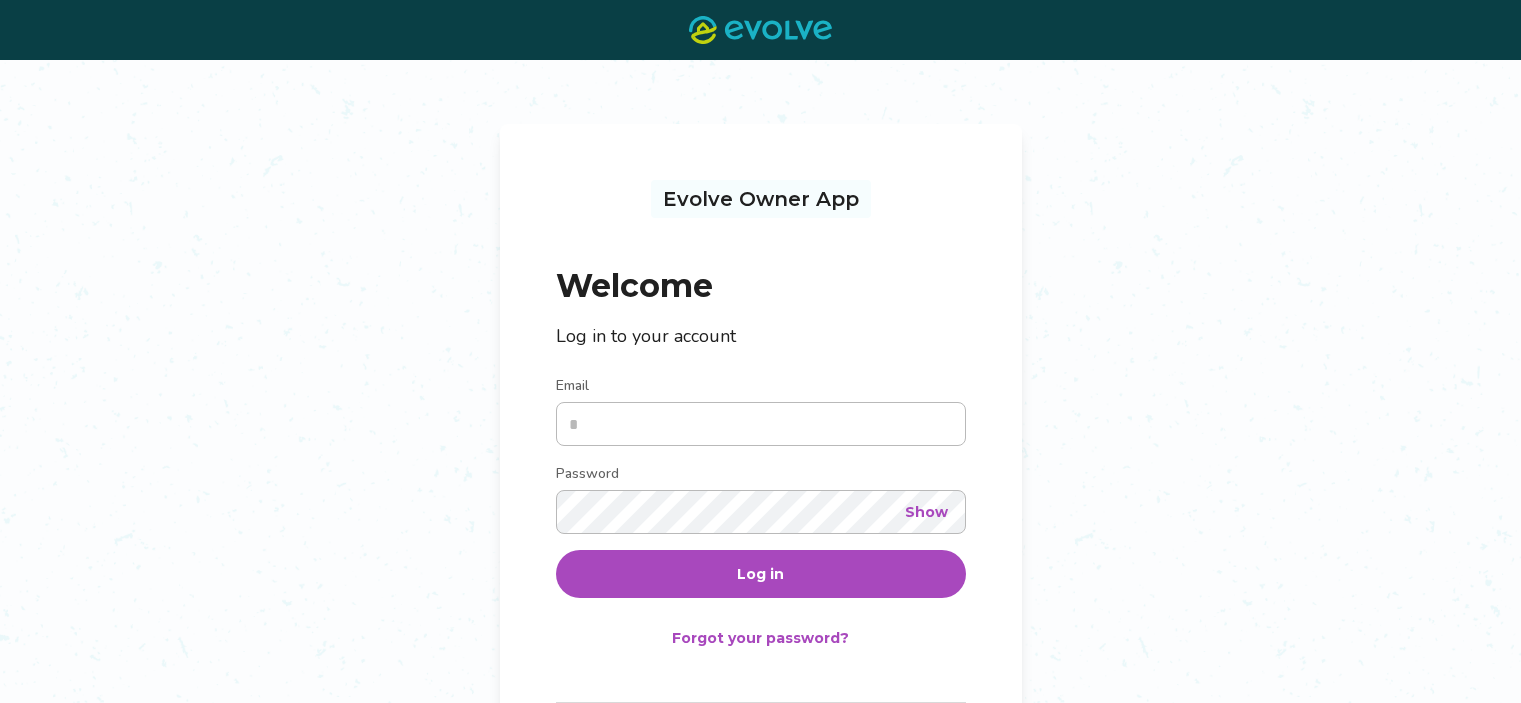 scroll, scrollTop: 0, scrollLeft: 0, axis: both 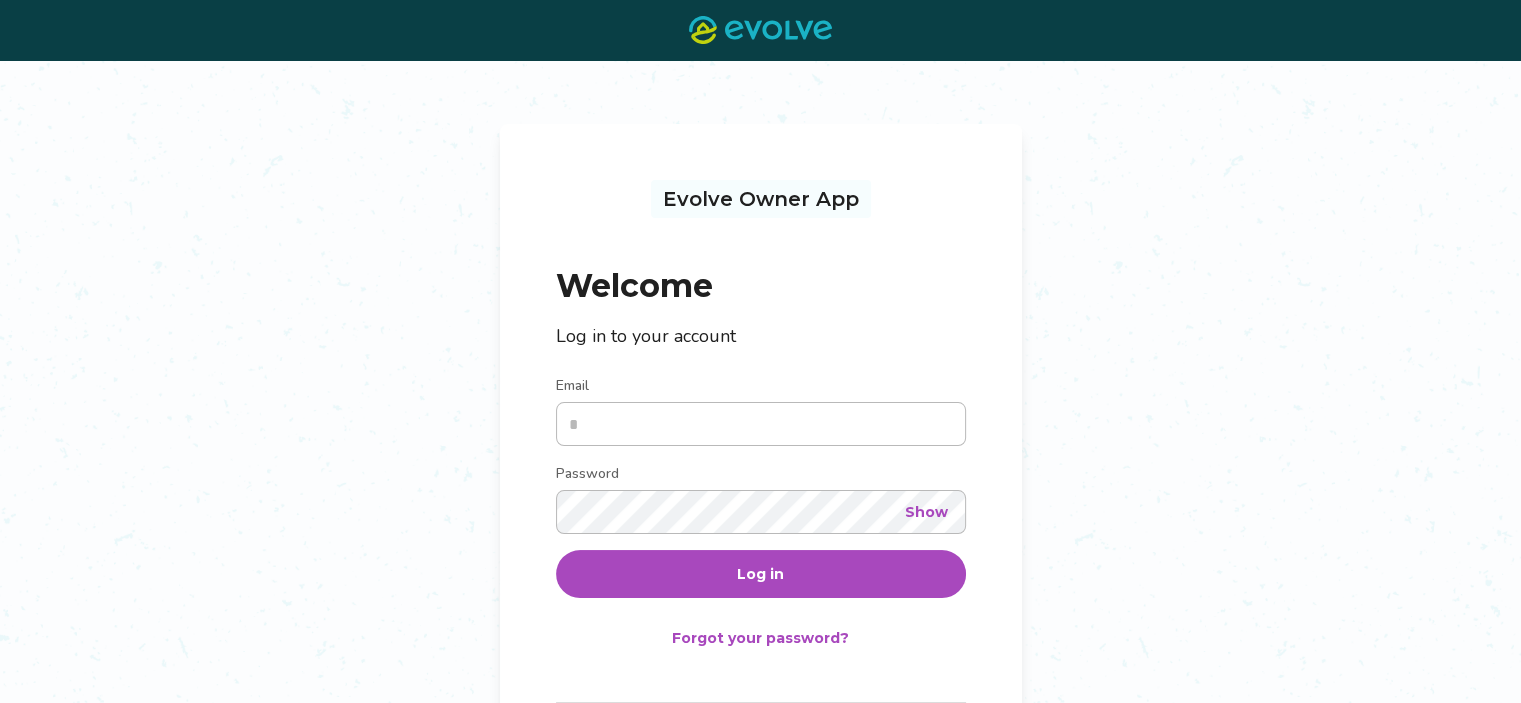 type on "**********" 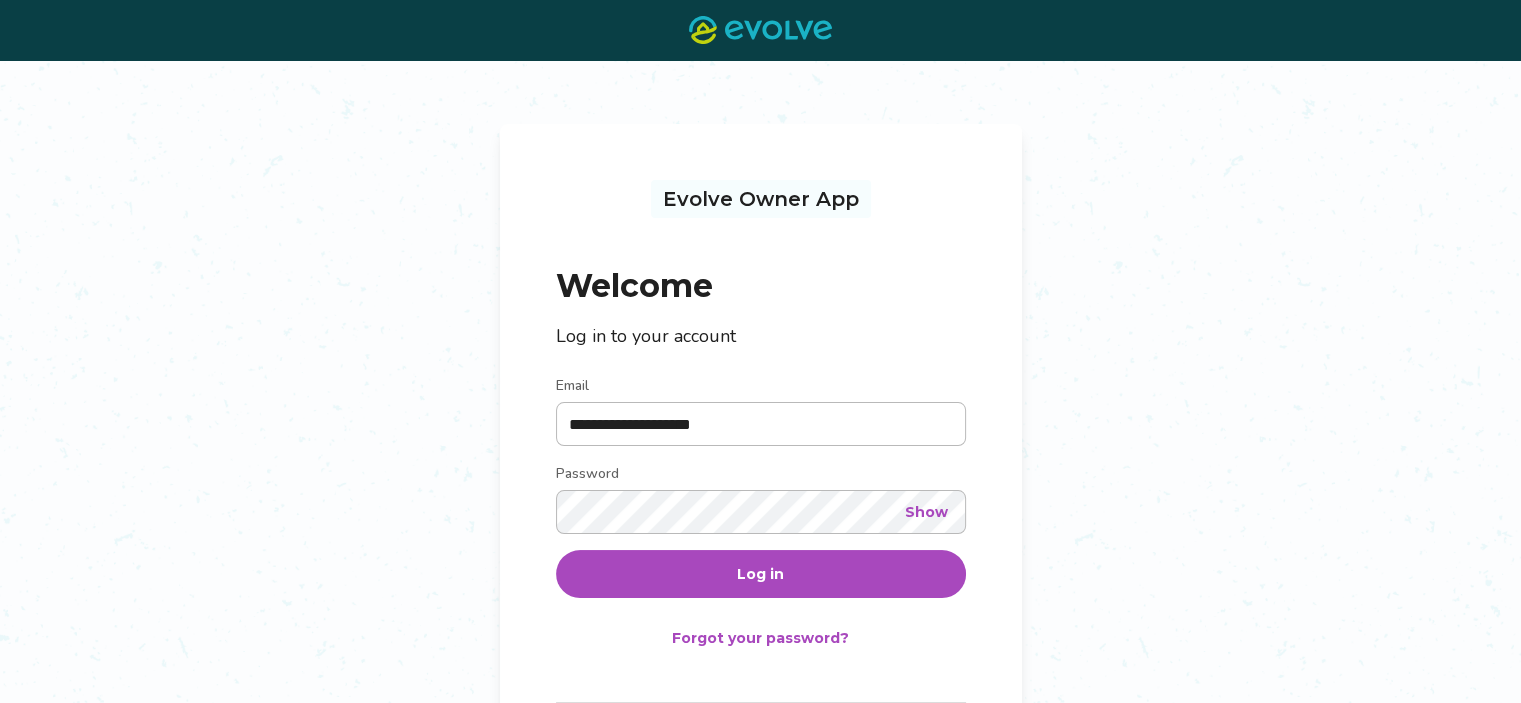click on "Log in" at bounding box center (760, 574) 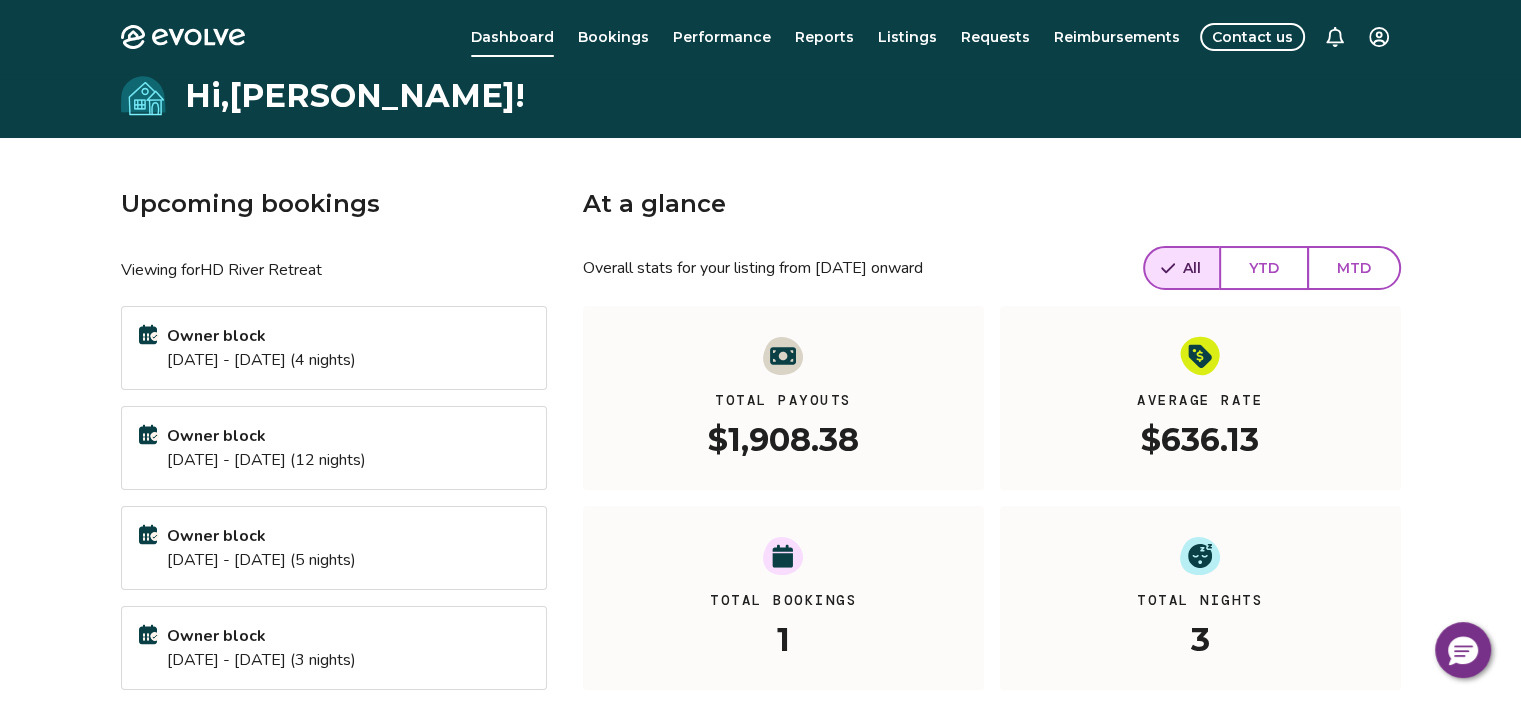click on "Evolve Dashboard Bookings Performance Reports Listings Requests Reimbursements Contact us Hi,  Debbie ! Upcoming bookings Viewing for  HD River Retreat Owner block Jul 17 - 21, 2025 (4 nights) Owner block Aug 01 - 13, 2025 (12 nights) Owner block Aug 20 - 25, 2025 (5 nights) Owner block Aug 28 - 31, 2025 (3 nights) View calendar At a glance Overall stats for your listing from May 1, 2020 onward All YTD MTD Total Payouts $1,908.38 Average Rate $636.13 Total Bookings 1 Total Nights 3 View performance Looking for the booking site links to your listing?  You can find these under  the  Listings  overview © 2013-Present Evolve Vacation Rental Network Privacy Policy | Terms of Service" at bounding box center (760, 517) 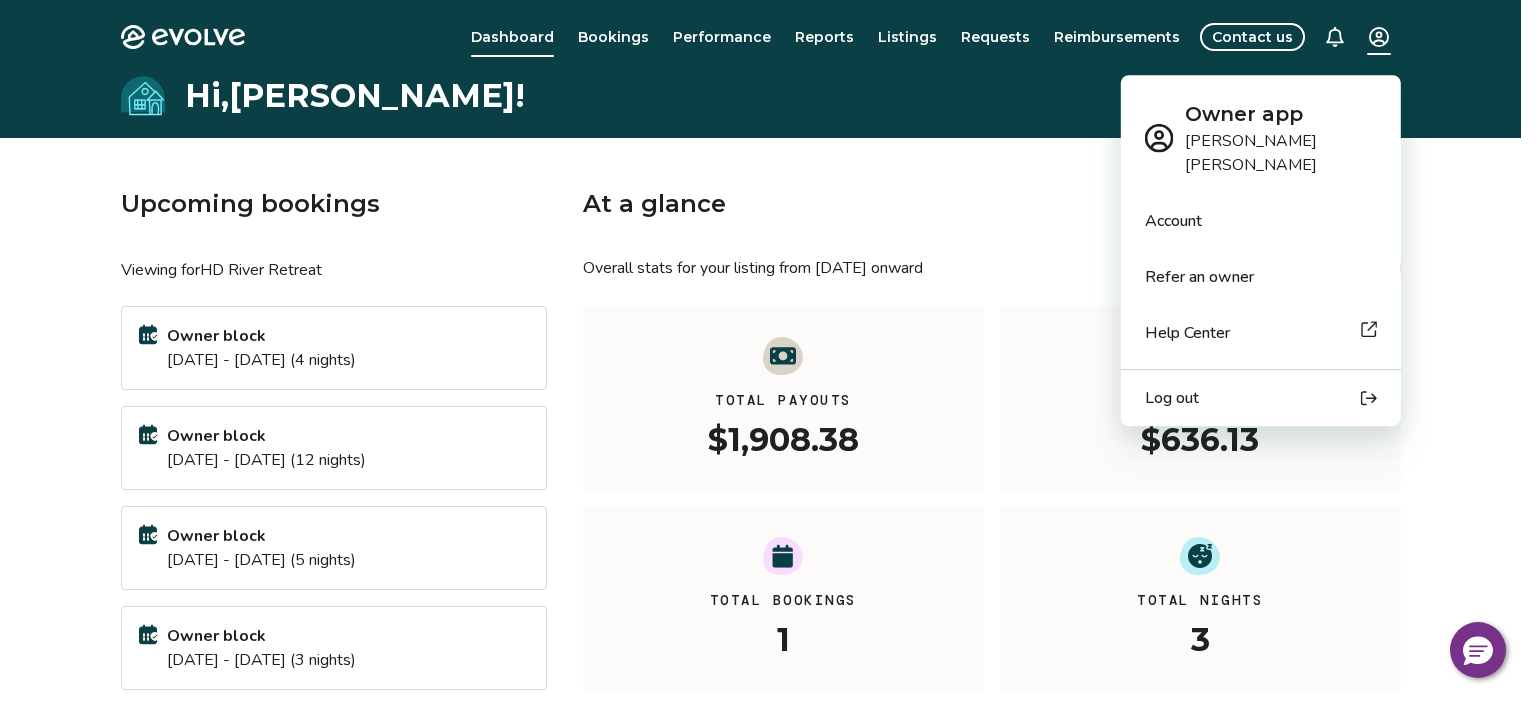 click on "Log out" at bounding box center [1172, 398] 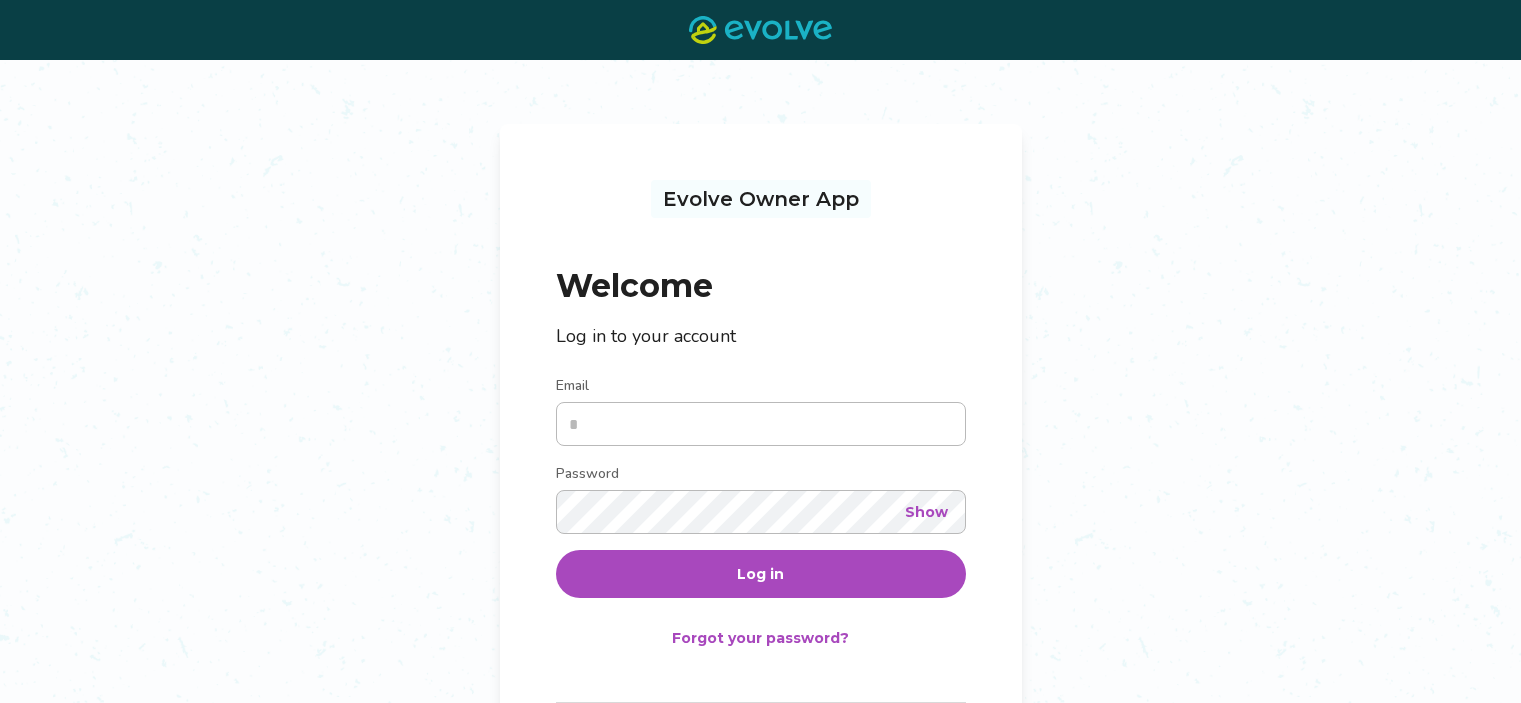 scroll, scrollTop: 0, scrollLeft: 0, axis: both 